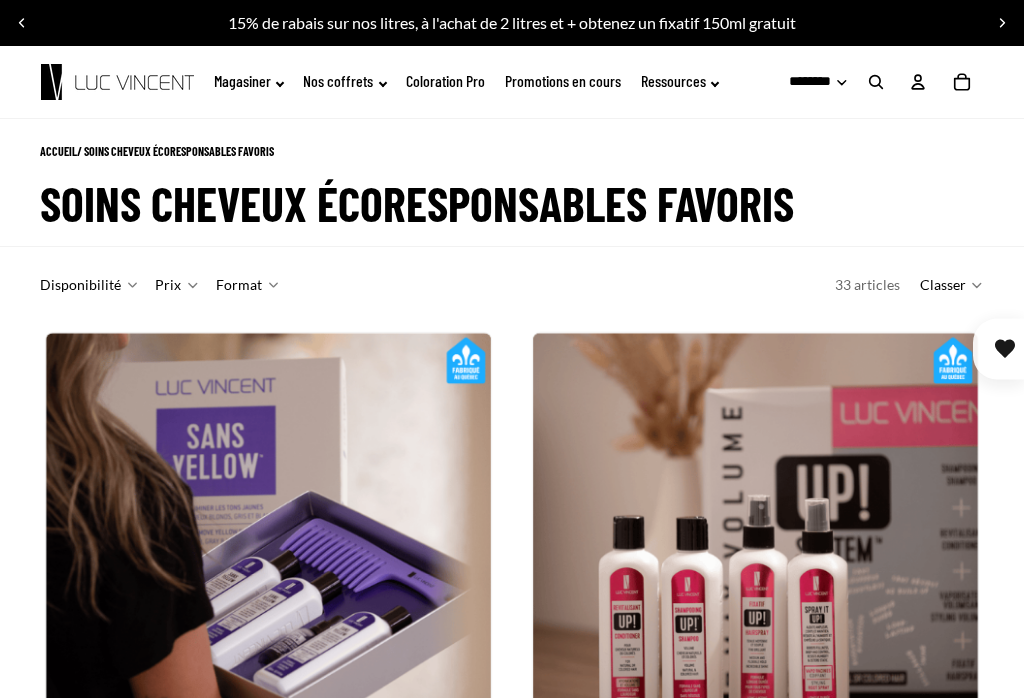 scroll, scrollTop: 423, scrollLeft: 0, axis: vertical 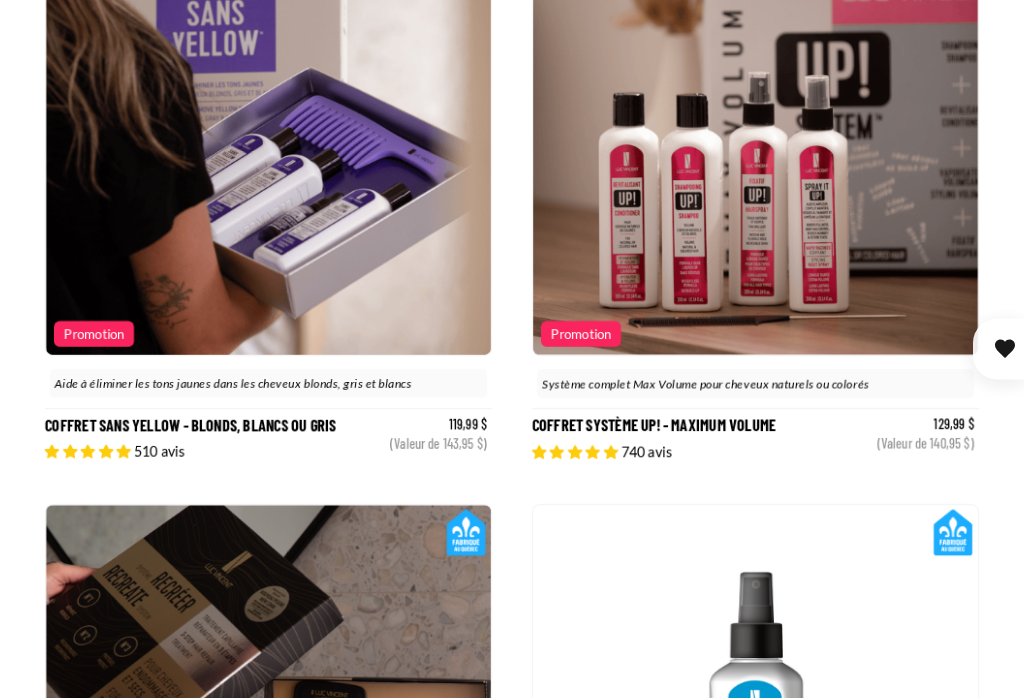 click 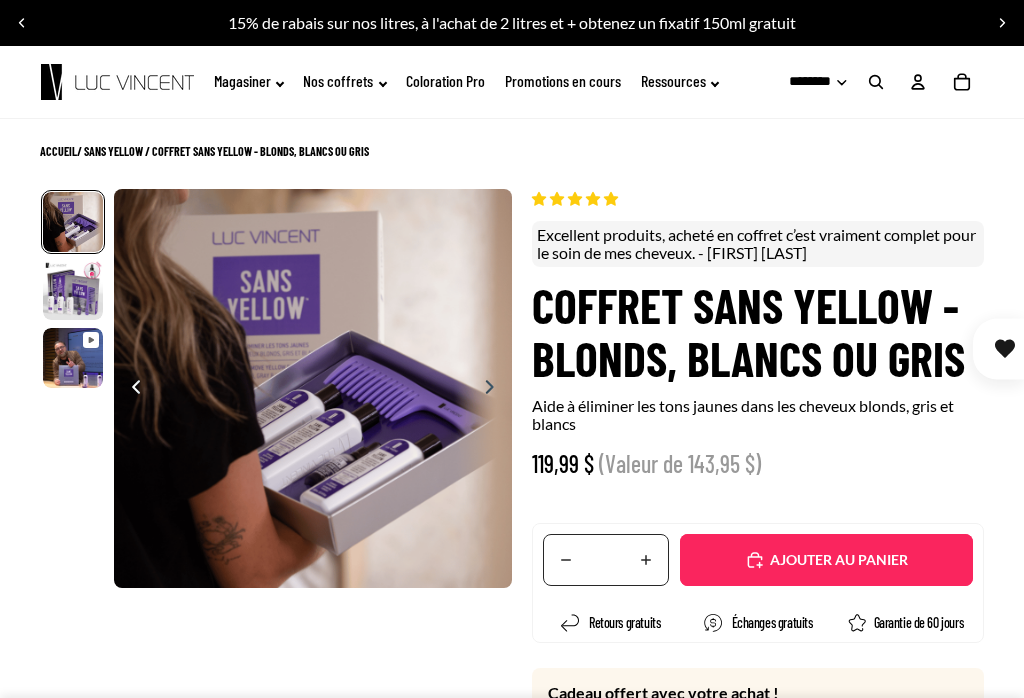 select on "**********" 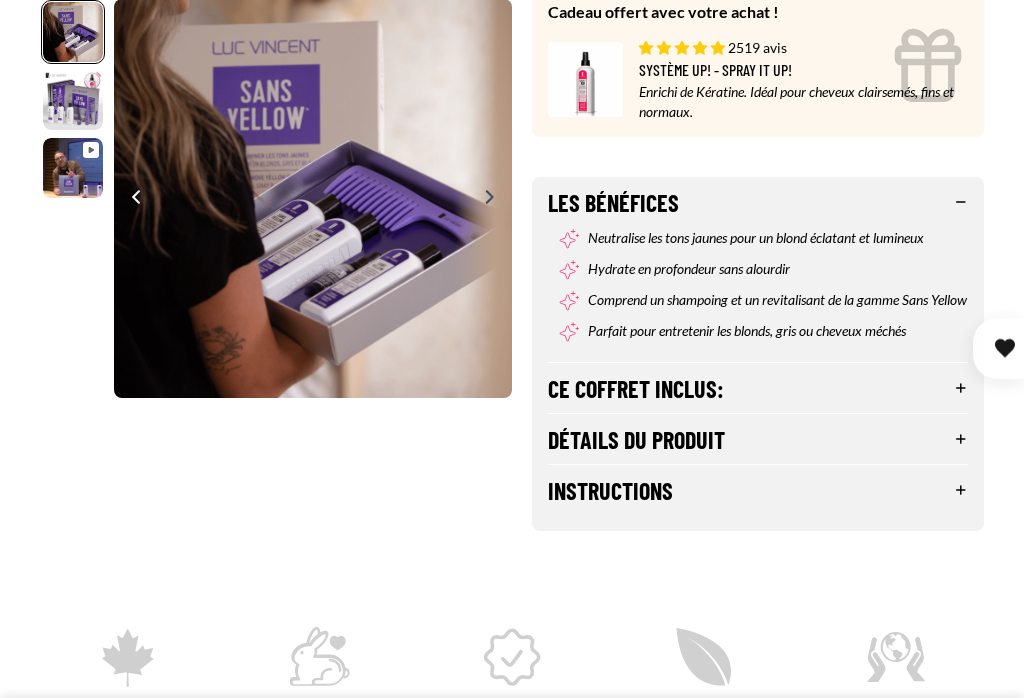 scroll, scrollTop: 707, scrollLeft: 0, axis: vertical 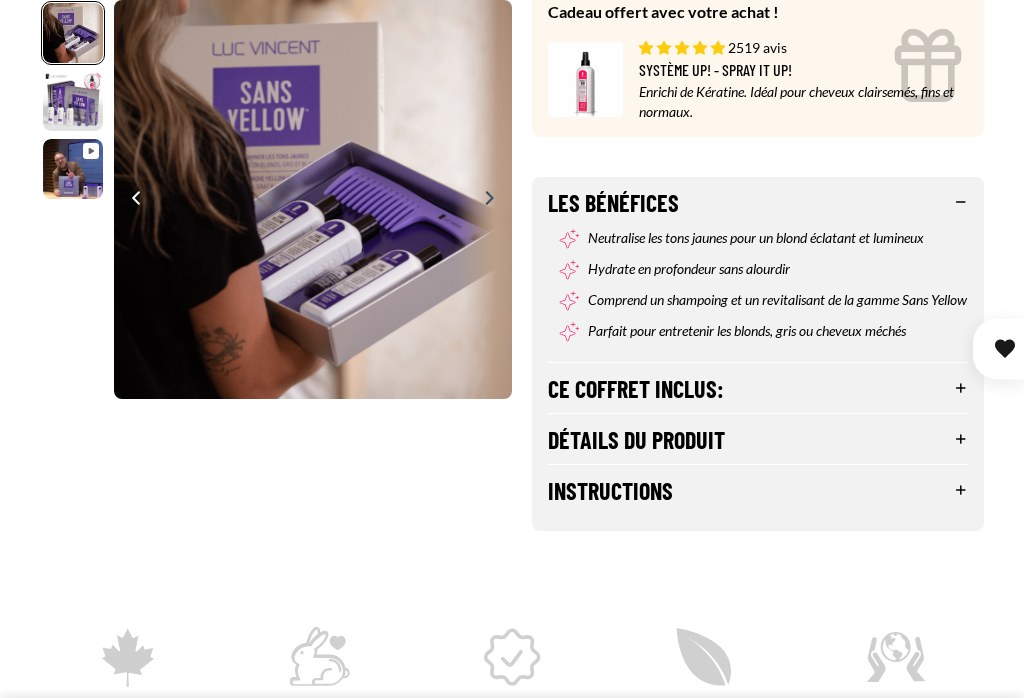 click on "Ce coffret inclus:" at bounding box center (758, 388) 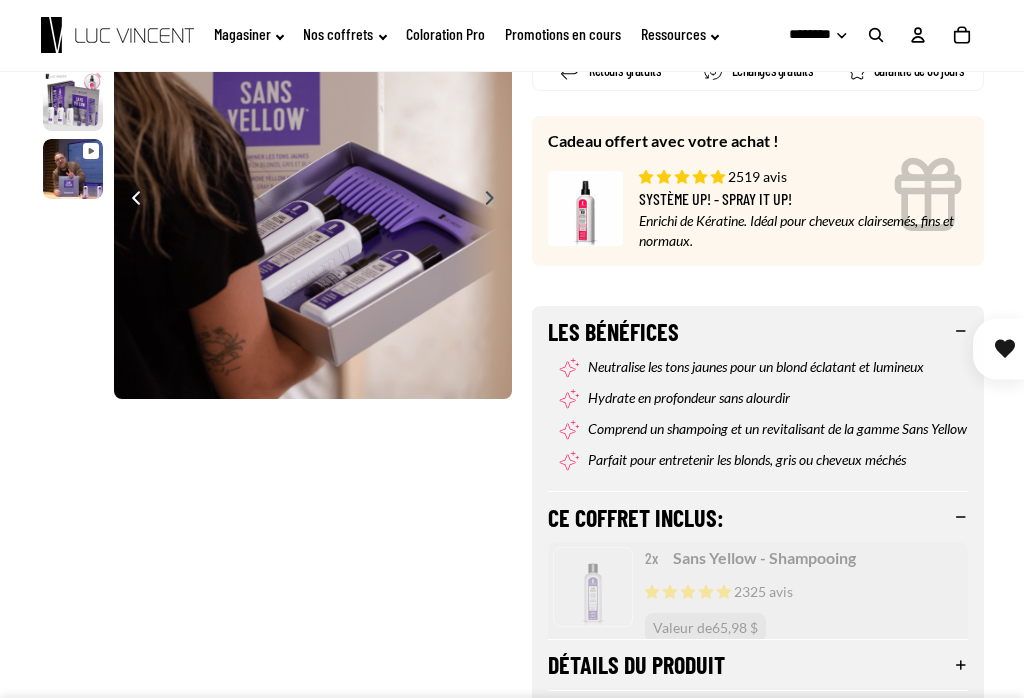 scroll, scrollTop: 576, scrollLeft: 0, axis: vertical 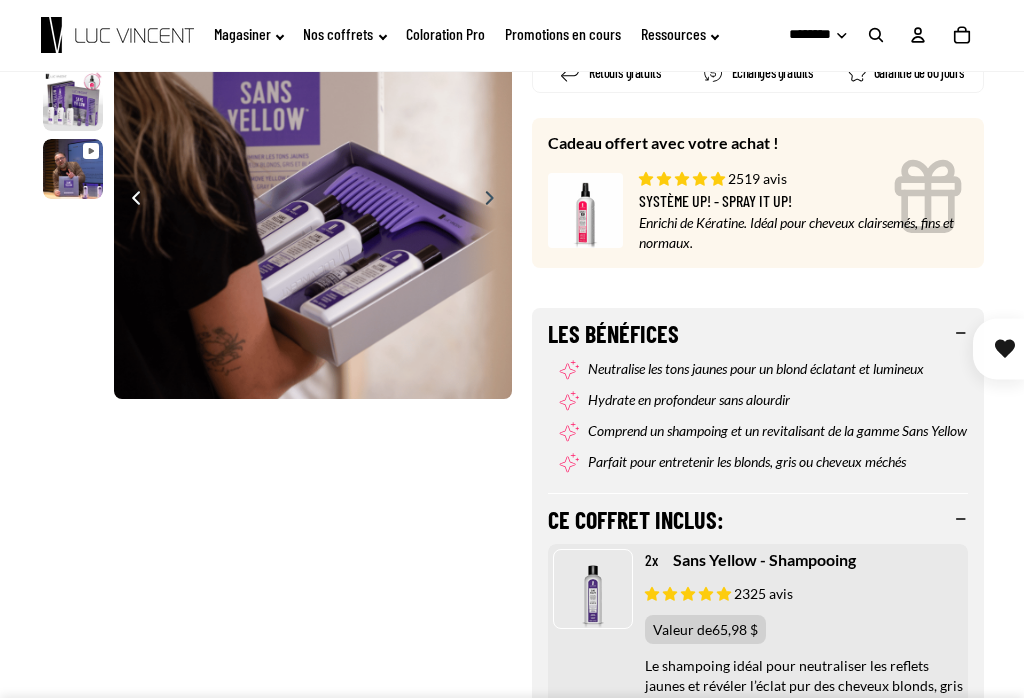 click on "Ce coffret inclus:" at bounding box center (758, 519) 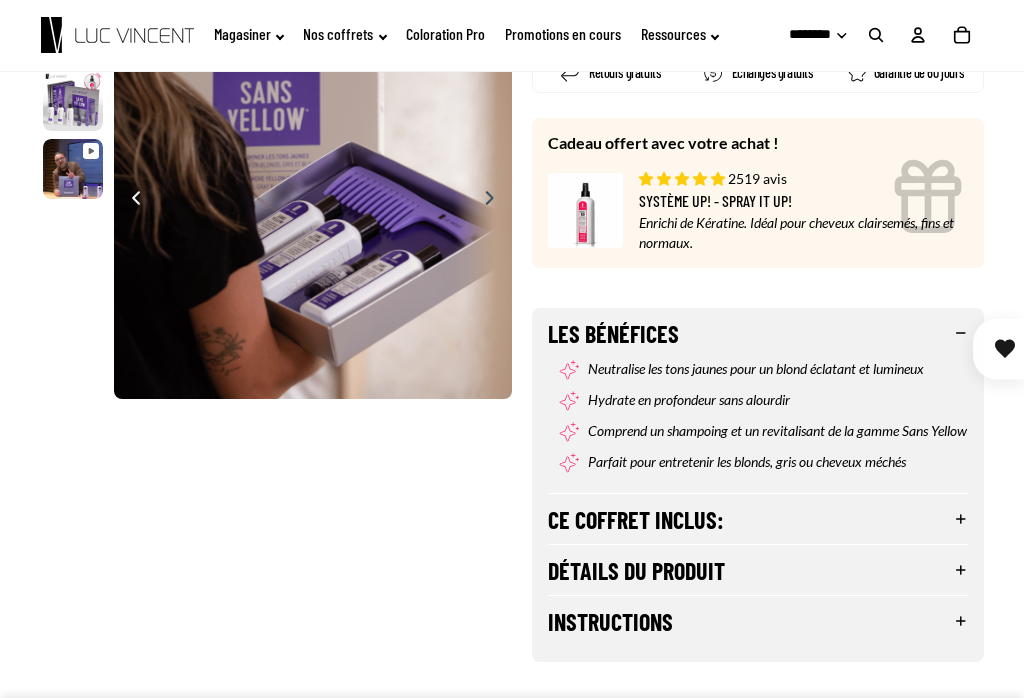 click on "Détails du produit" at bounding box center (758, 570) 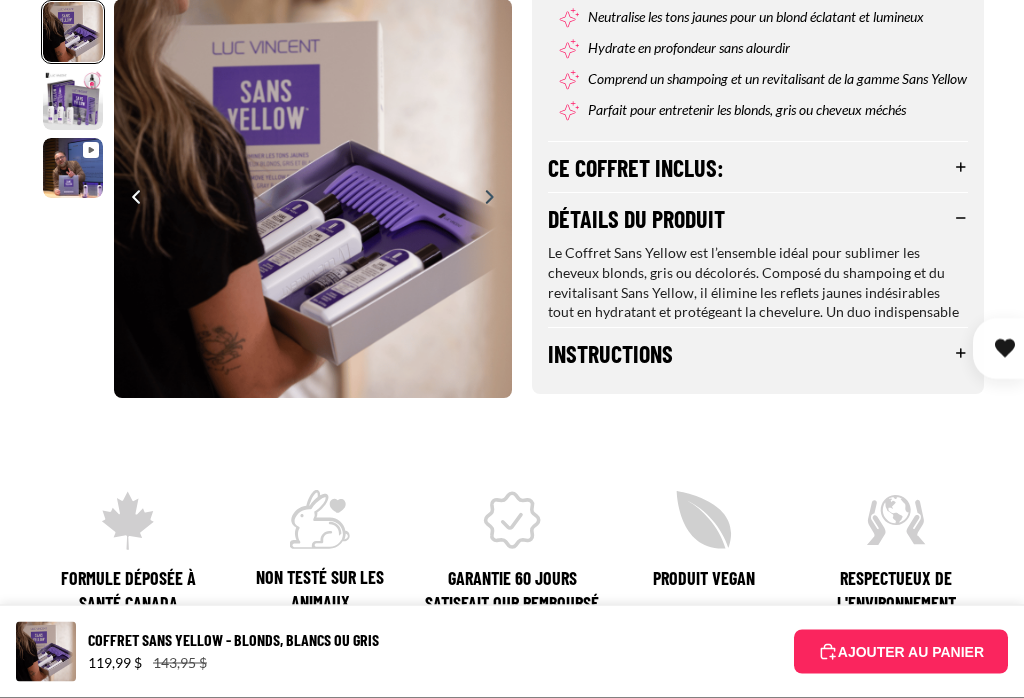 scroll, scrollTop: 928, scrollLeft: 0, axis: vertical 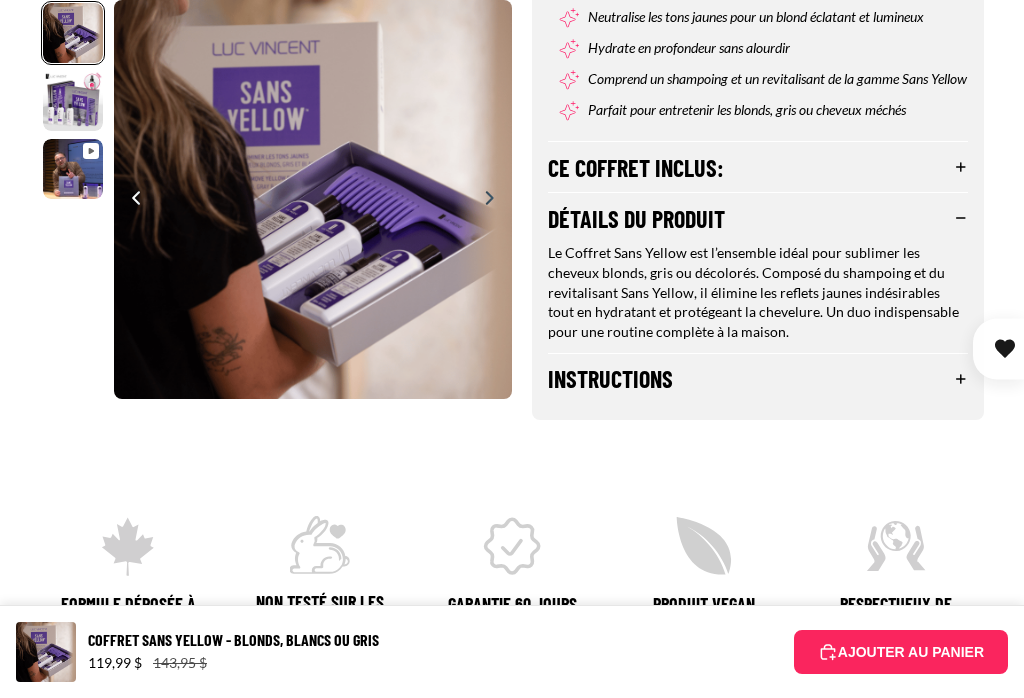 click on "Détails du produit" at bounding box center (758, 218) 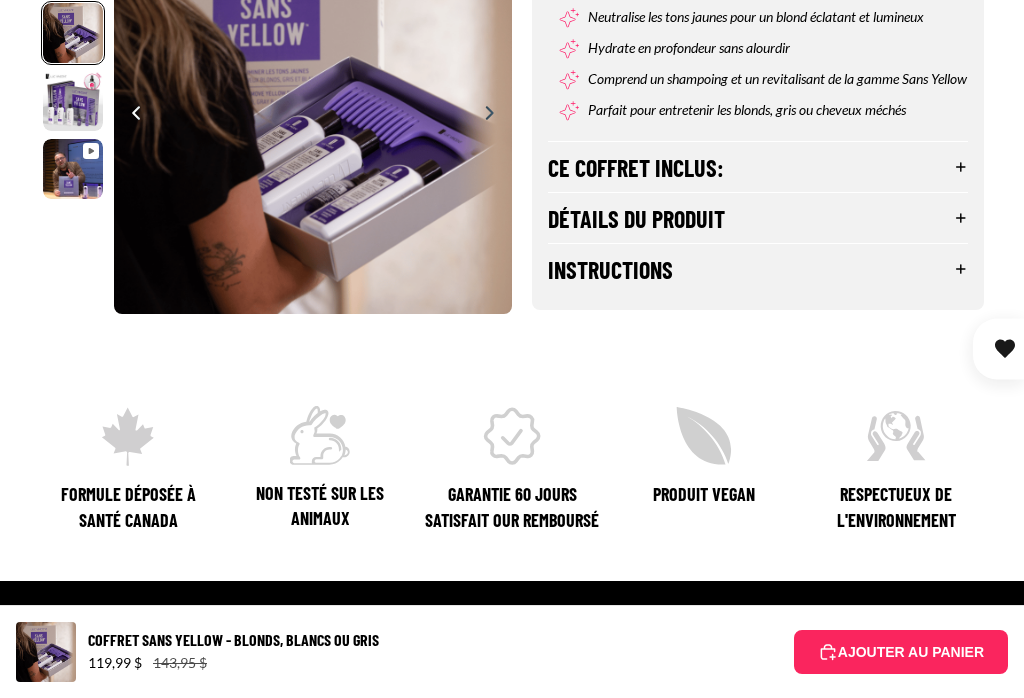 click on "Instructions" at bounding box center (758, 269) 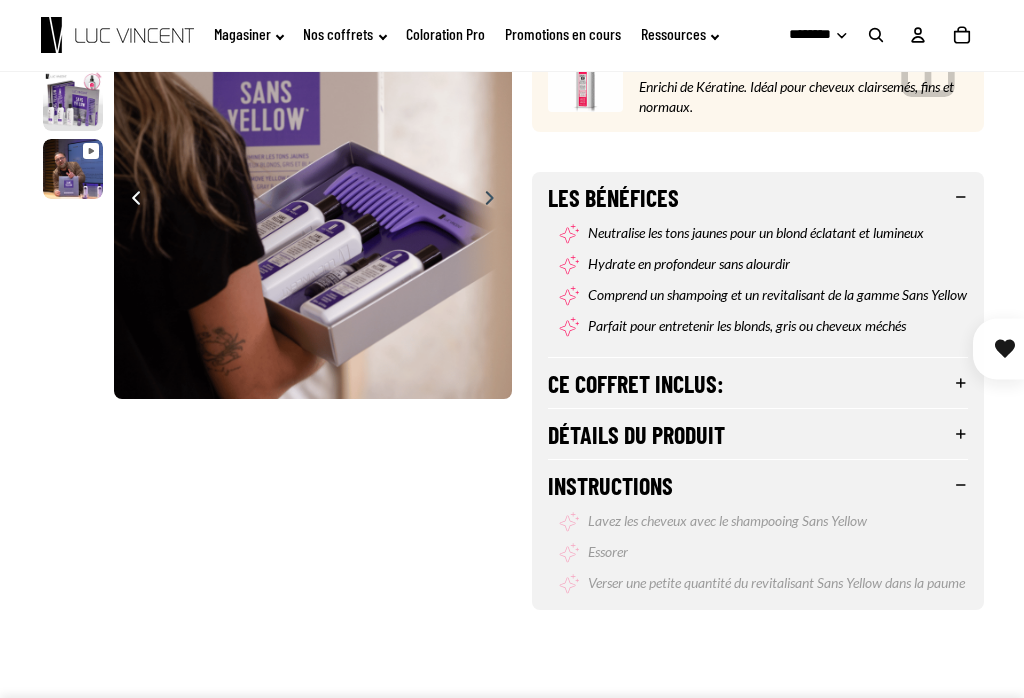scroll, scrollTop: 710, scrollLeft: 0, axis: vertical 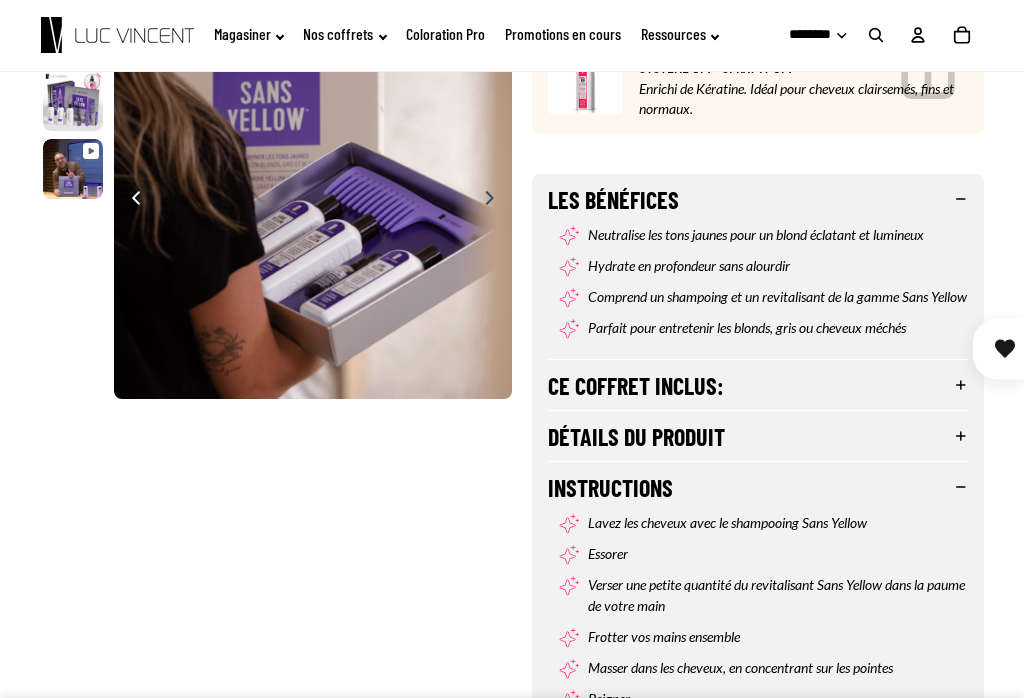 click on "Détails du produit" at bounding box center [758, 436] 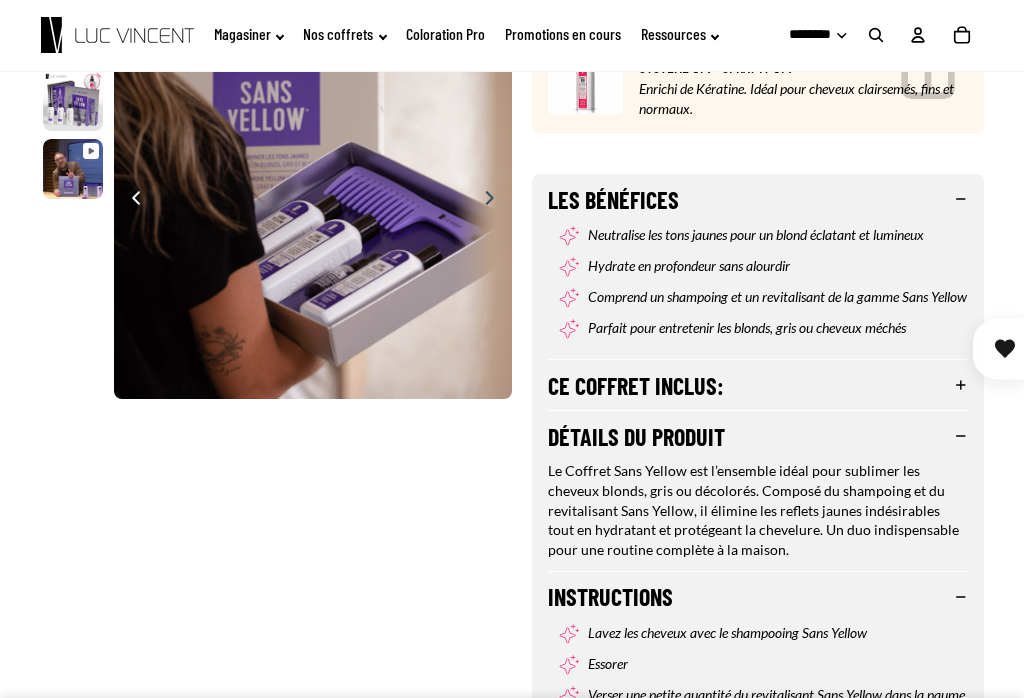 click on "Les Bénéfices" at bounding box center [758, 199] 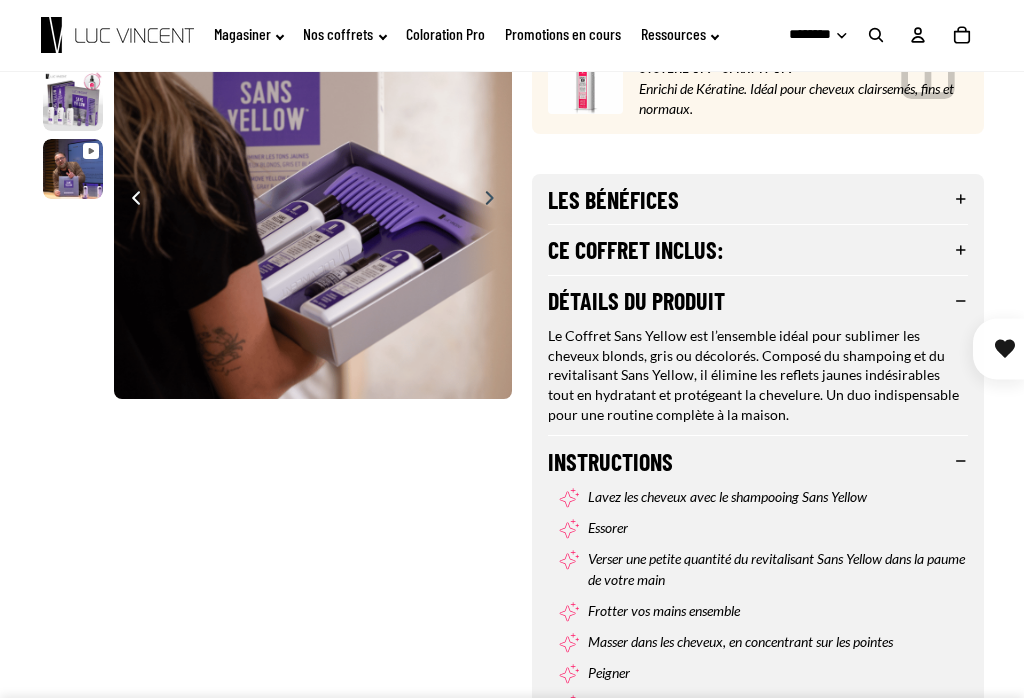 click on "Les Bénéfices
Neutralise les tons jaunes pour un blond éclatant et lumineux Hydrate en profondeur sans alourdir Comprend un shampoing et un revitalisant de la gamme Sans Yellow Parfait pour entretenir les blonds, gris ou cheveux méchés
Ce coffret inclus:
2x
Sans Yellow - Shampooing
2325 avis
Valeur de  65,98 $
Le shampoing idéal pour neutraliser les reflets jaunes et révéler l’éclat pur des cheveux blonds, gris ou décolorés." at bounding box center [758, 519] 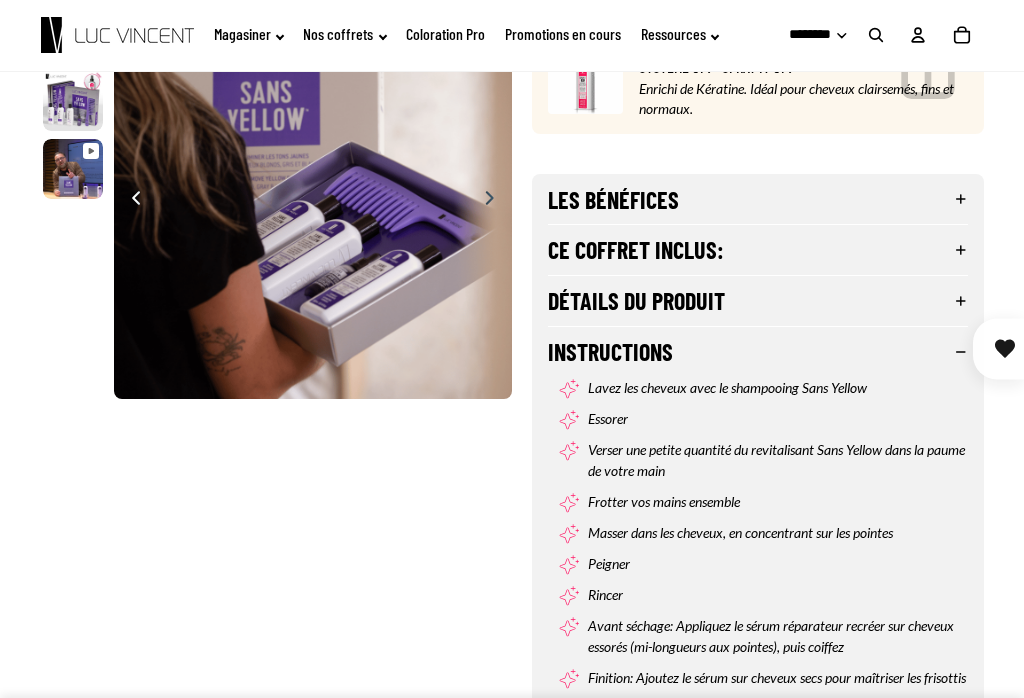 click on "Instructions" at bounding box center [758, 352] 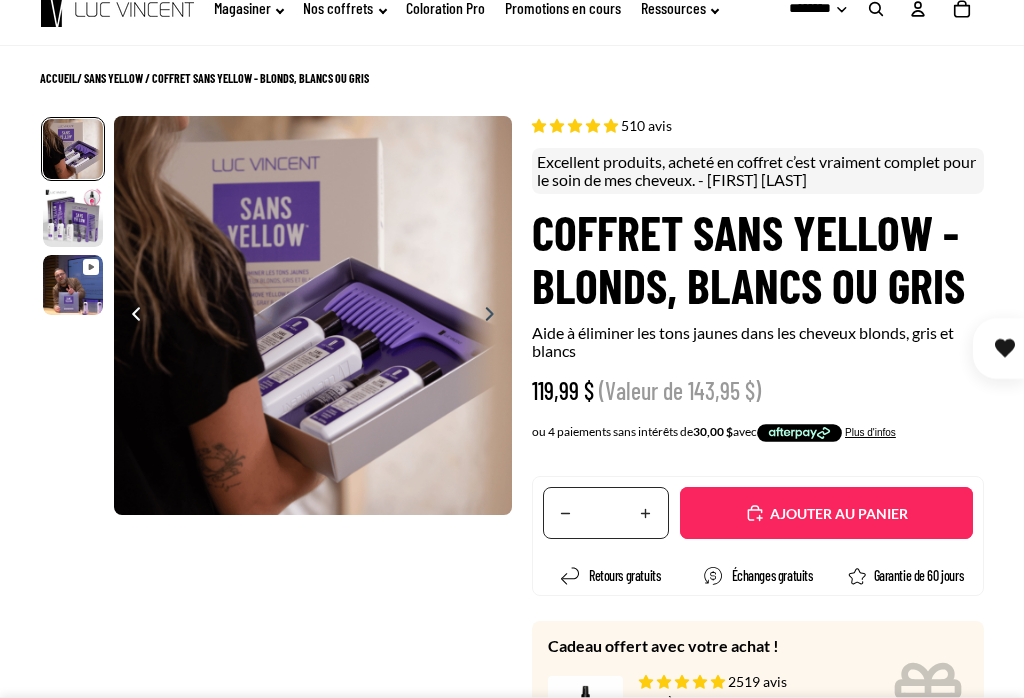 scroll, scrollTop: 0, scrollLeft: 0, axis: both 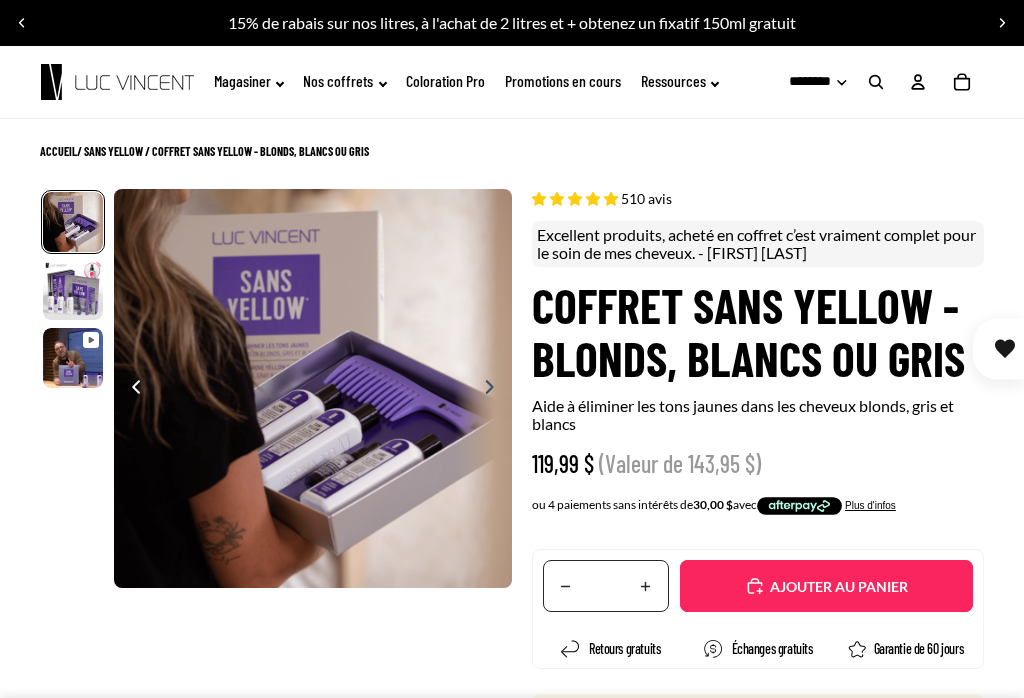 click on "Magasiner" 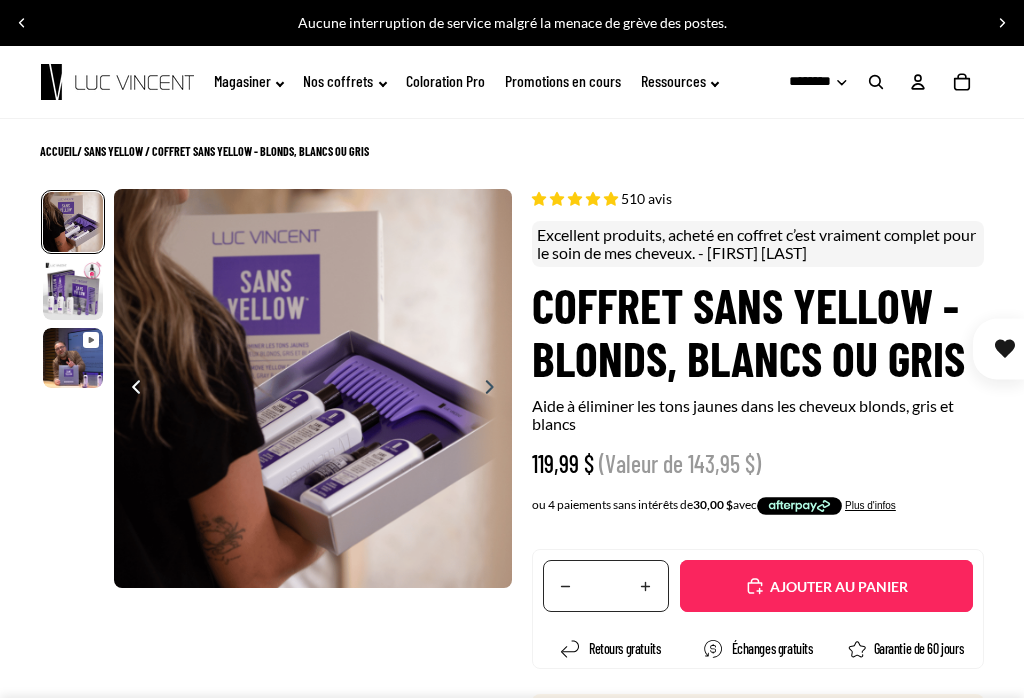 click on "Magasiner" 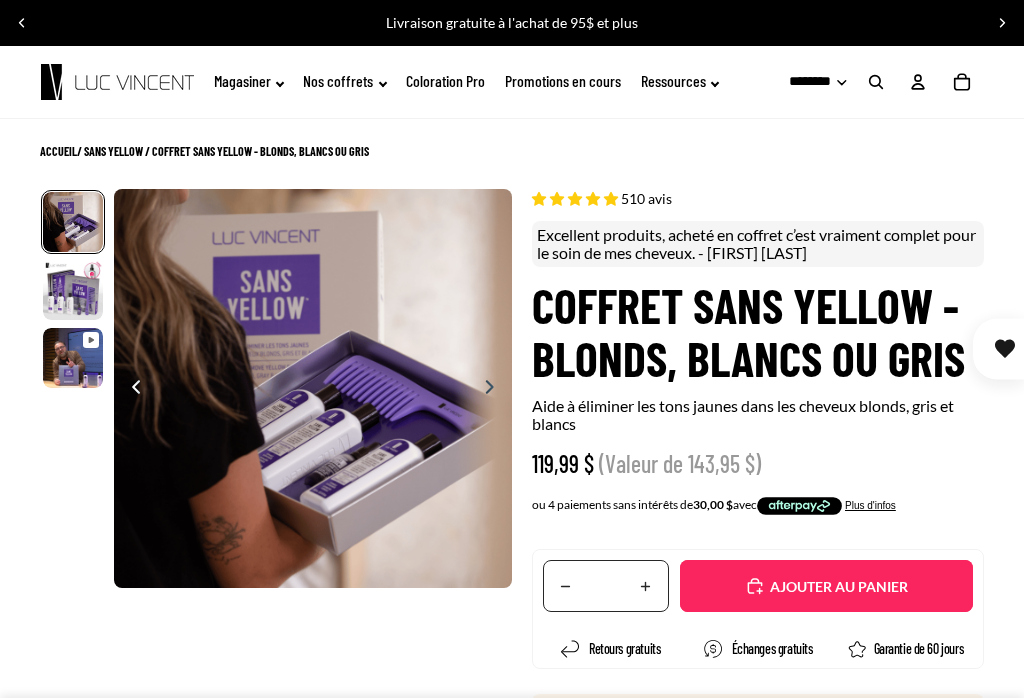 click on "Promotions en cours" 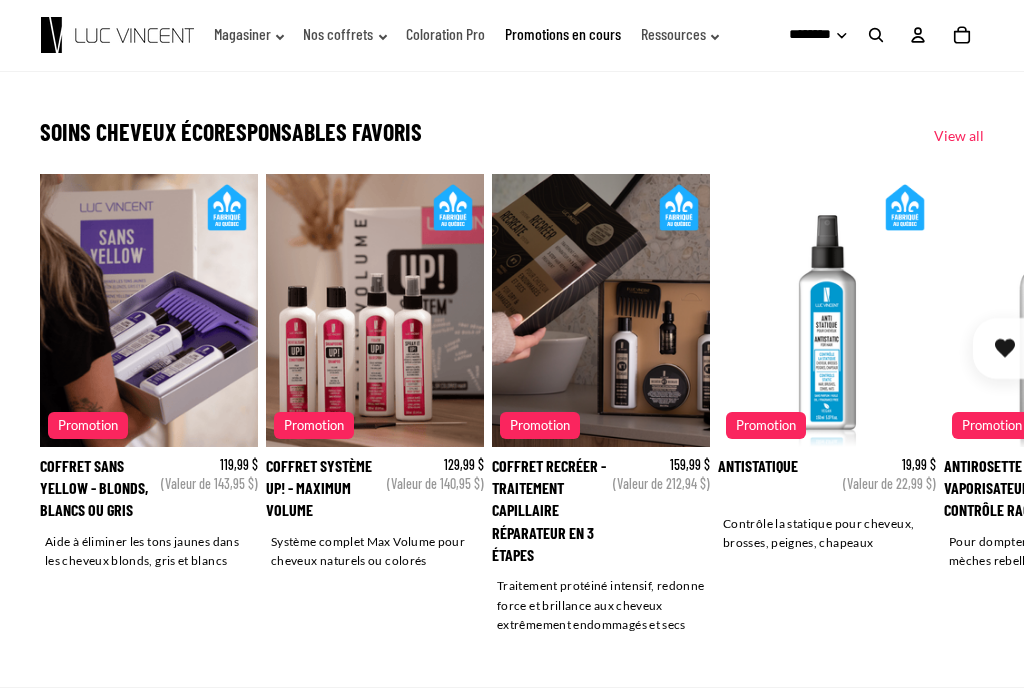 scroll, scrollTop: 2794, scrollLeft: 0, axis: vertical 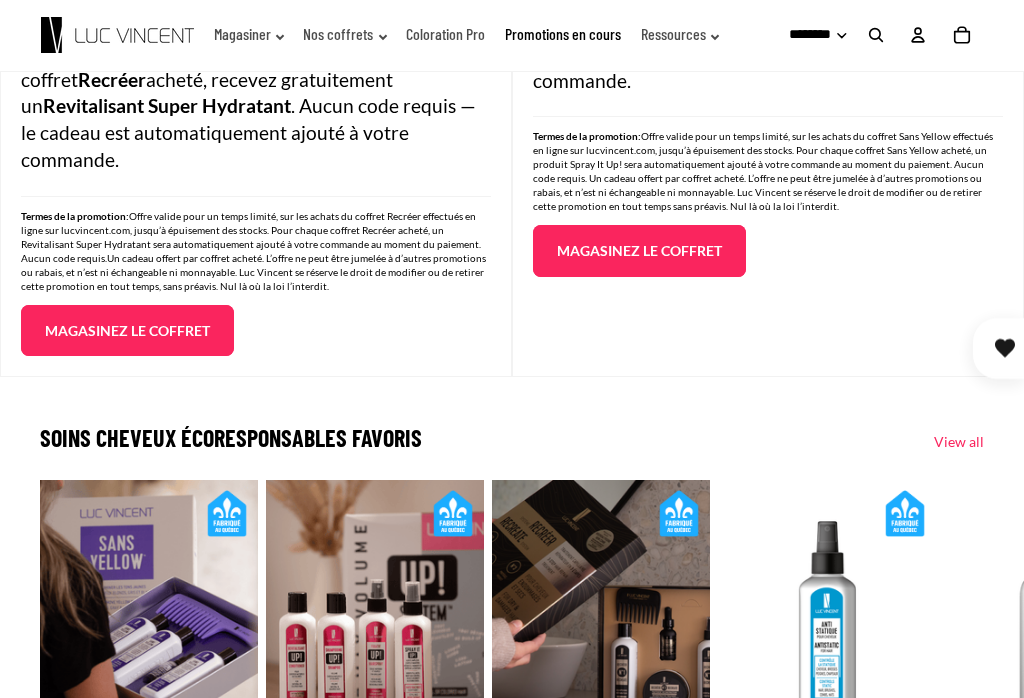 click at bounding box center (876, 35) 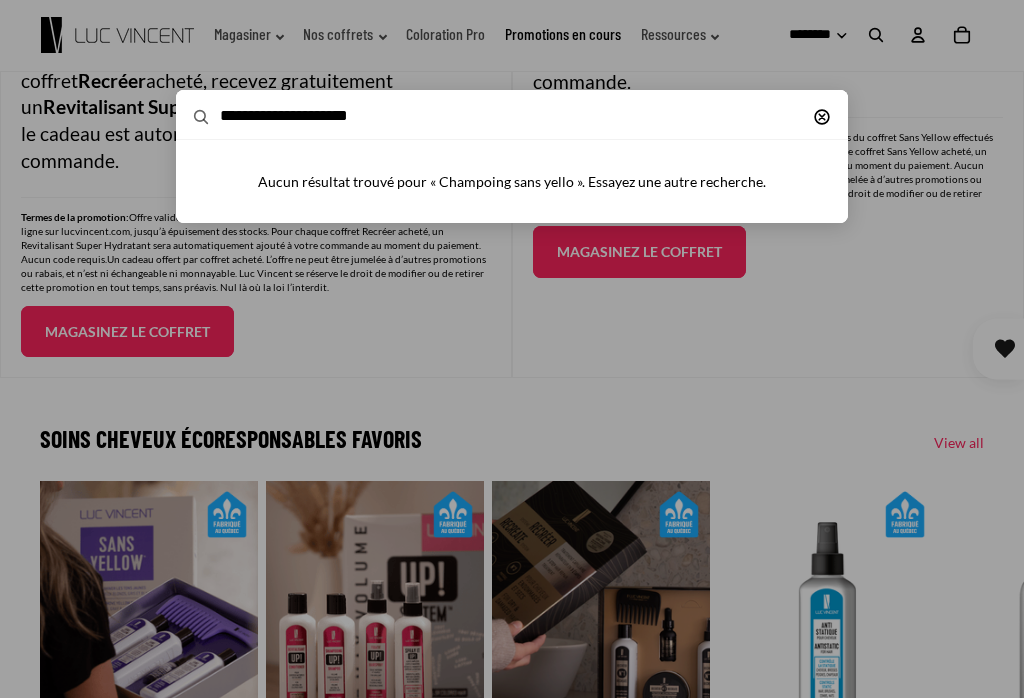 scroll, scrollTop: 2488, scrollLeft: 0, axis: vertical 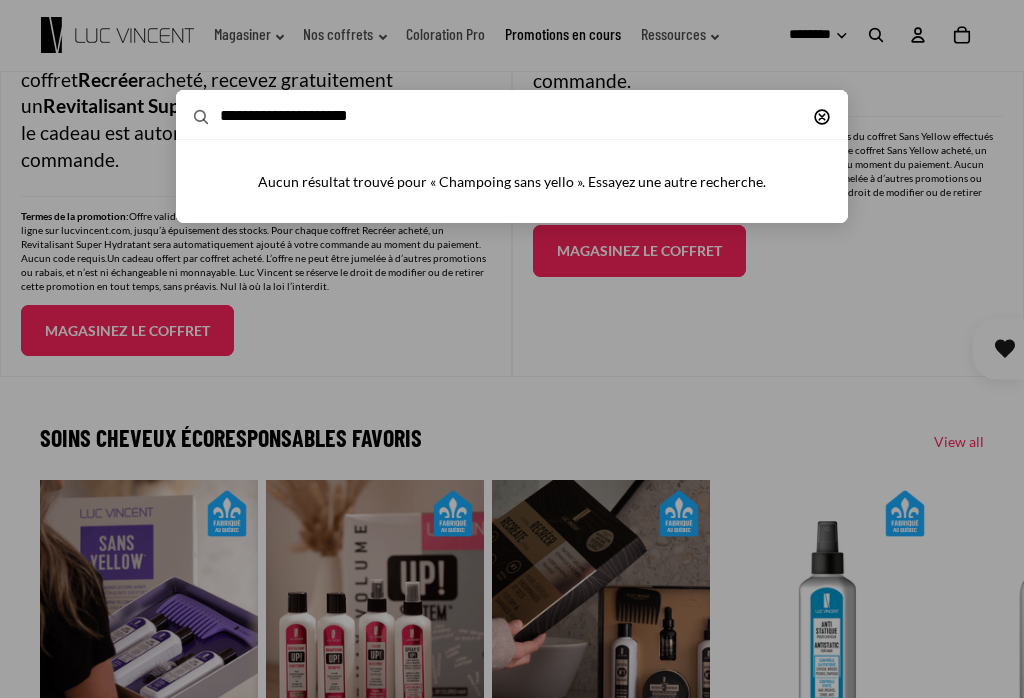 click on "**********" at bounding box center [490, 116] 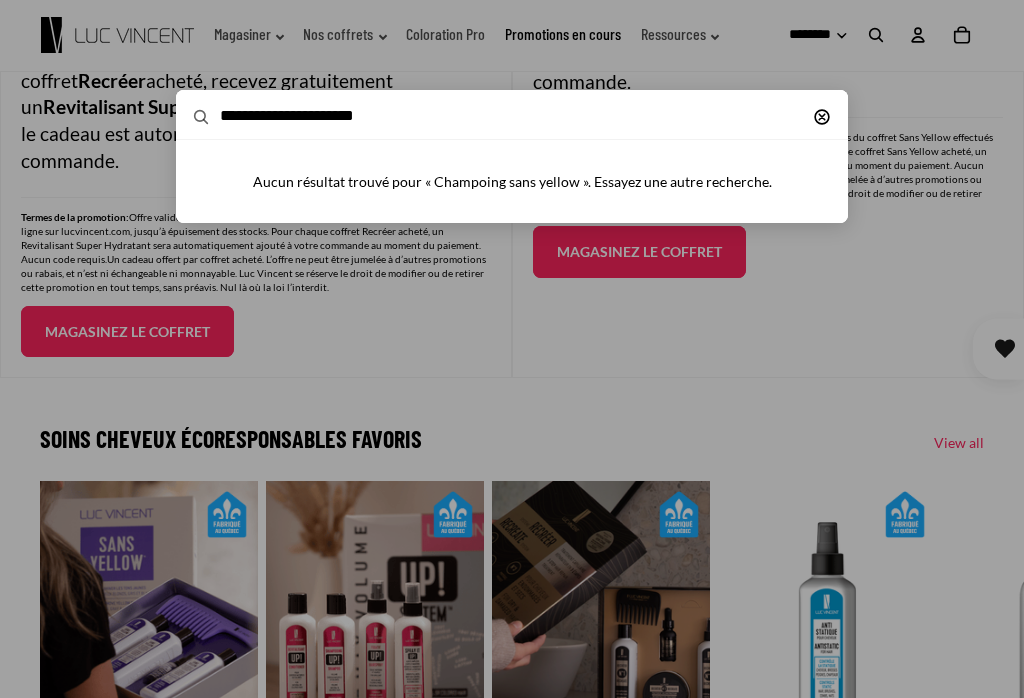 type on "**********" 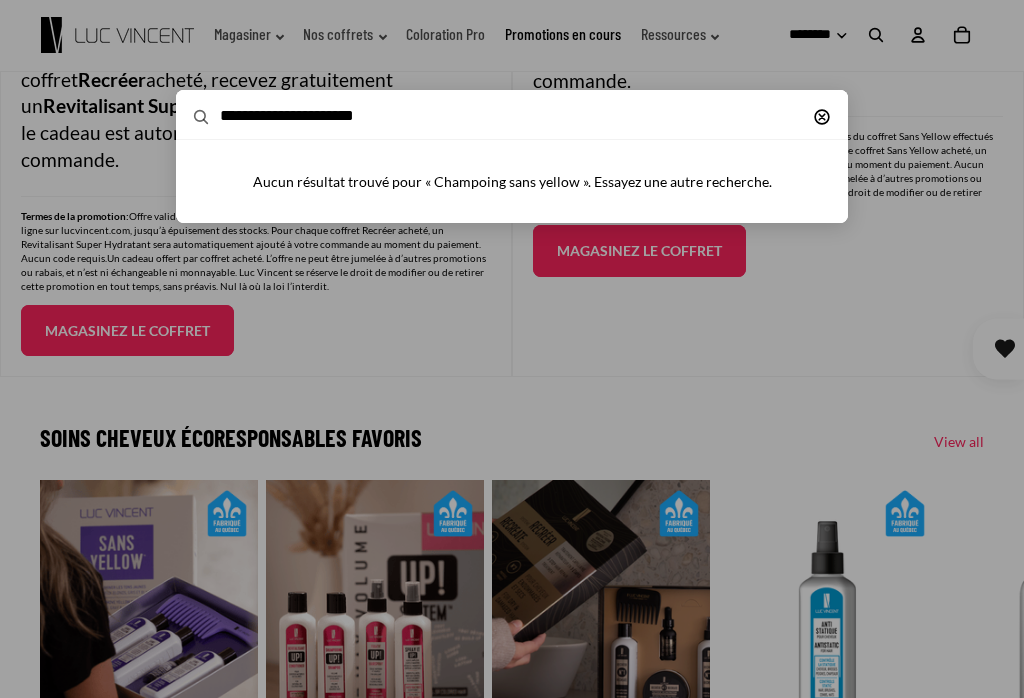 type 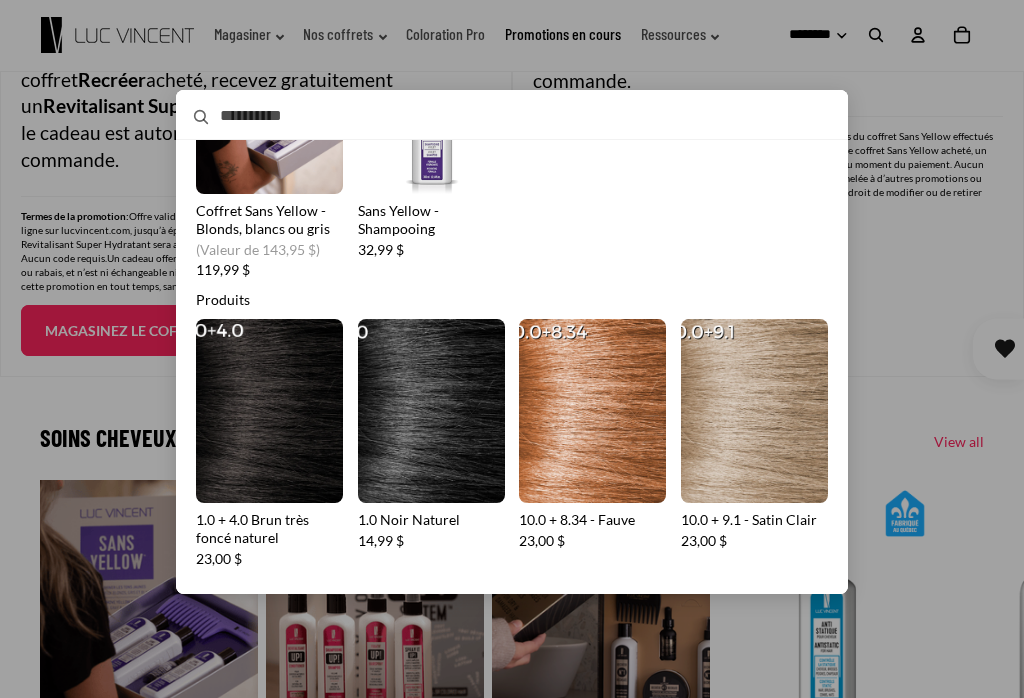 scroll, scrollTop: 173, scrollLeft: 0, axis: vertical 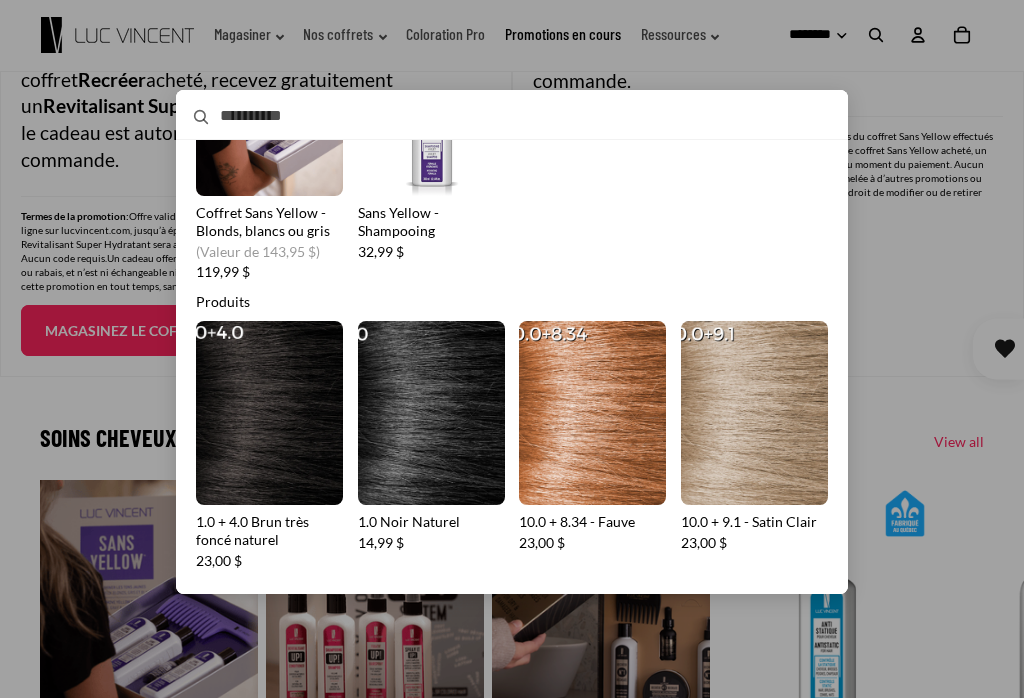 click on "Sans Yellow - Shampooing" at bounding box center [431, 147] 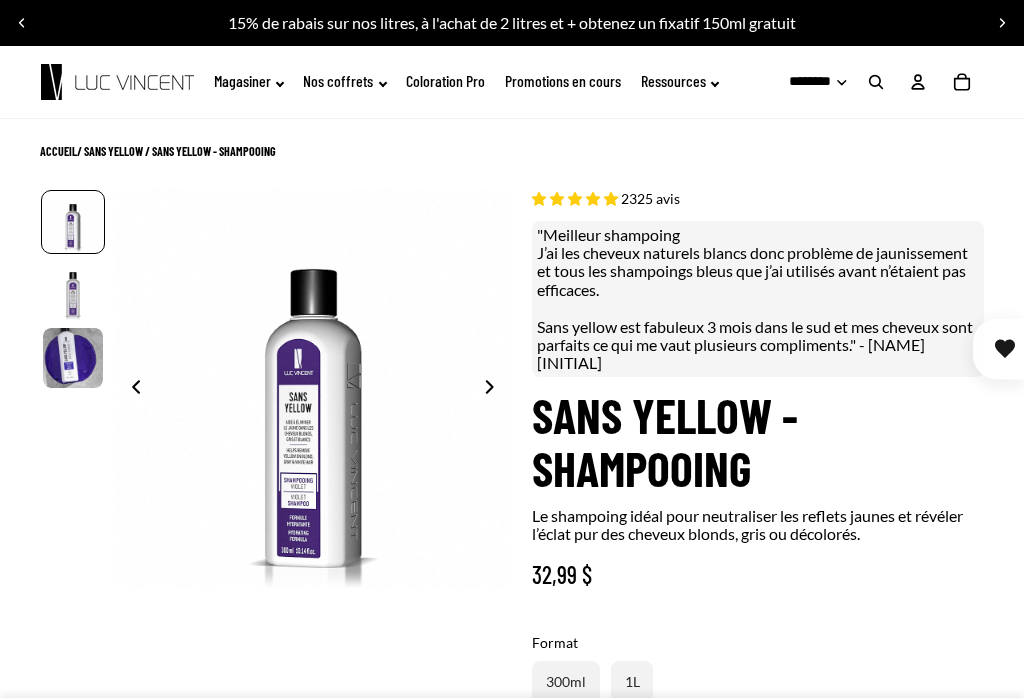 scroll, scrollTop: 0, scrollLeft: 0, axis: both 